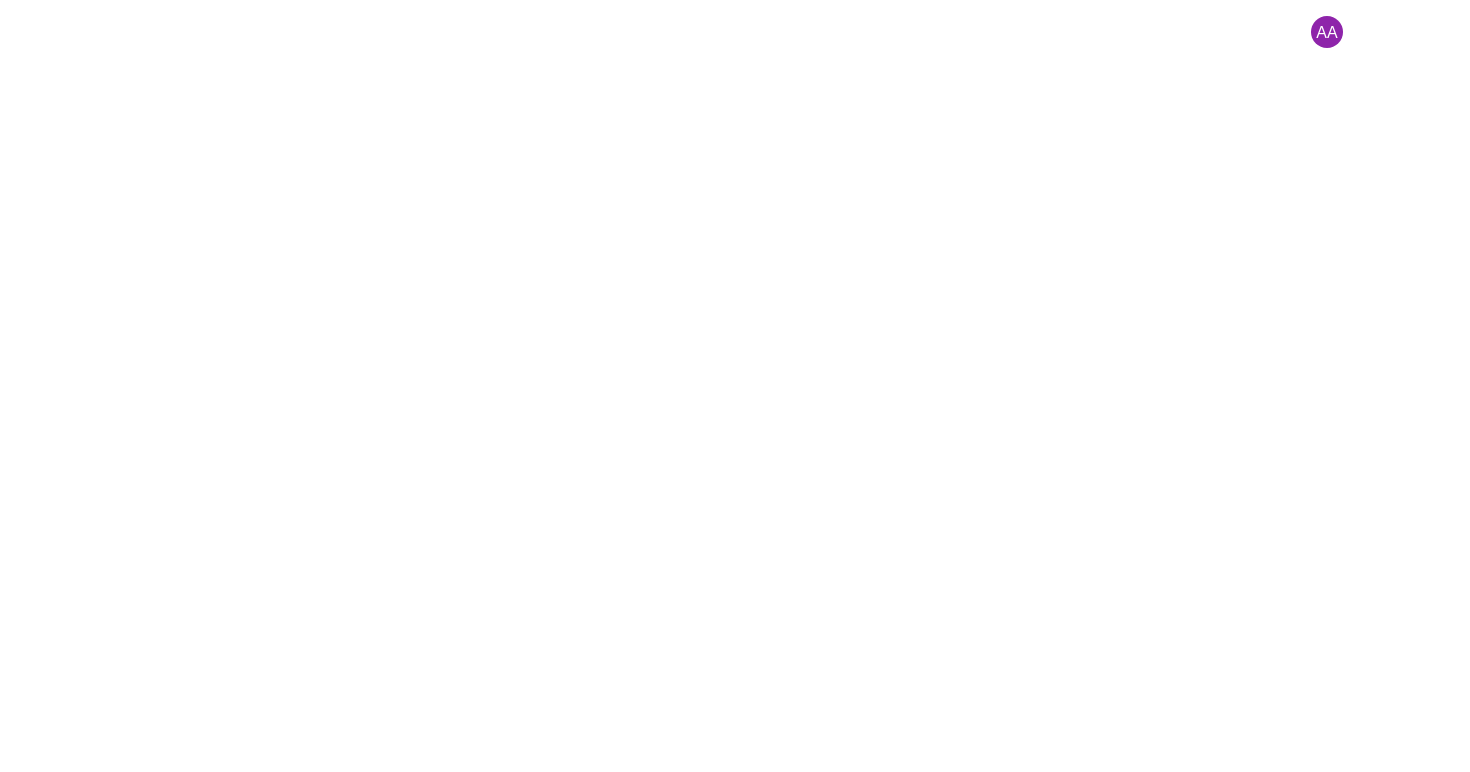 scroll, scrollTop: 0, scrollLeft: 0, axis: both 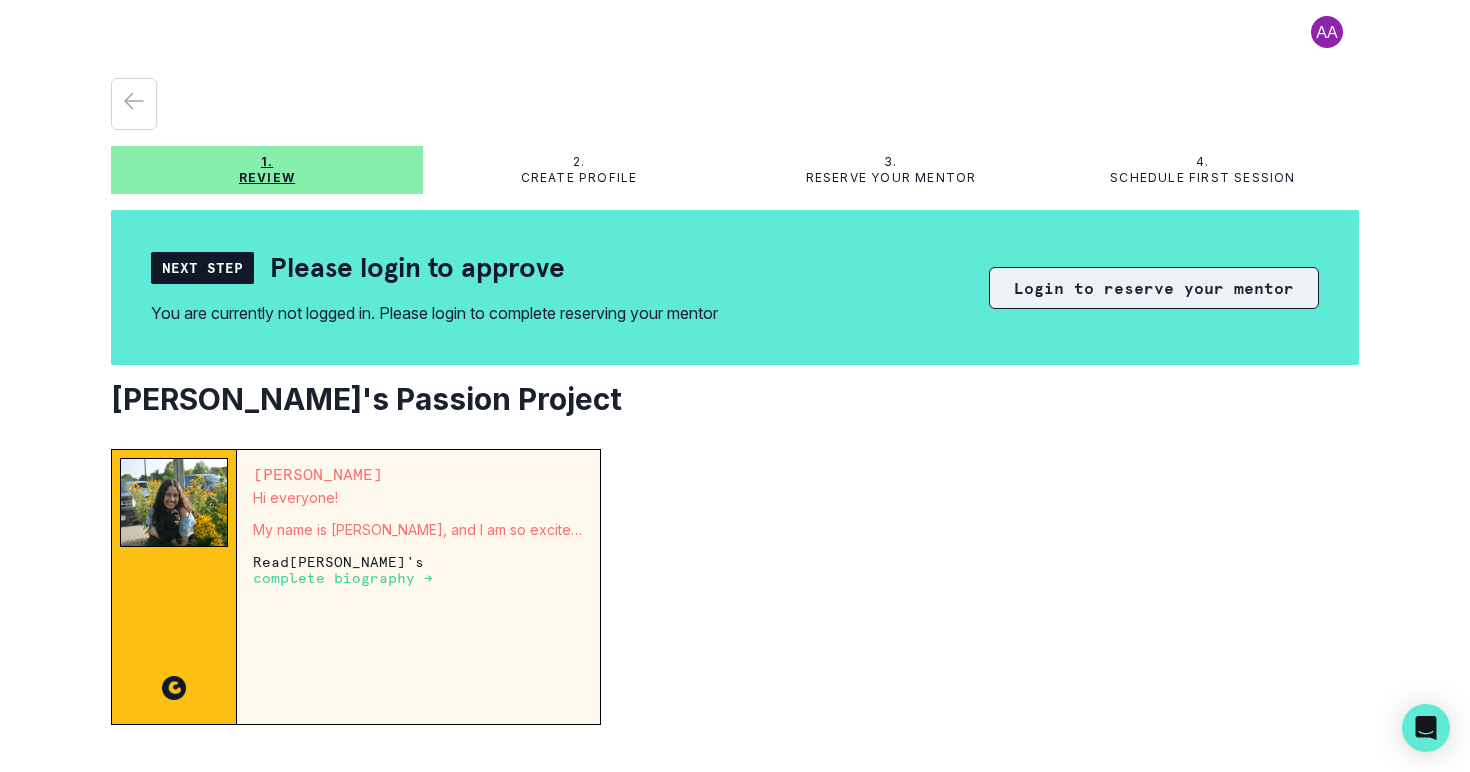 click on "Login to reserve your mentor" at bounding box center [1154, 288] 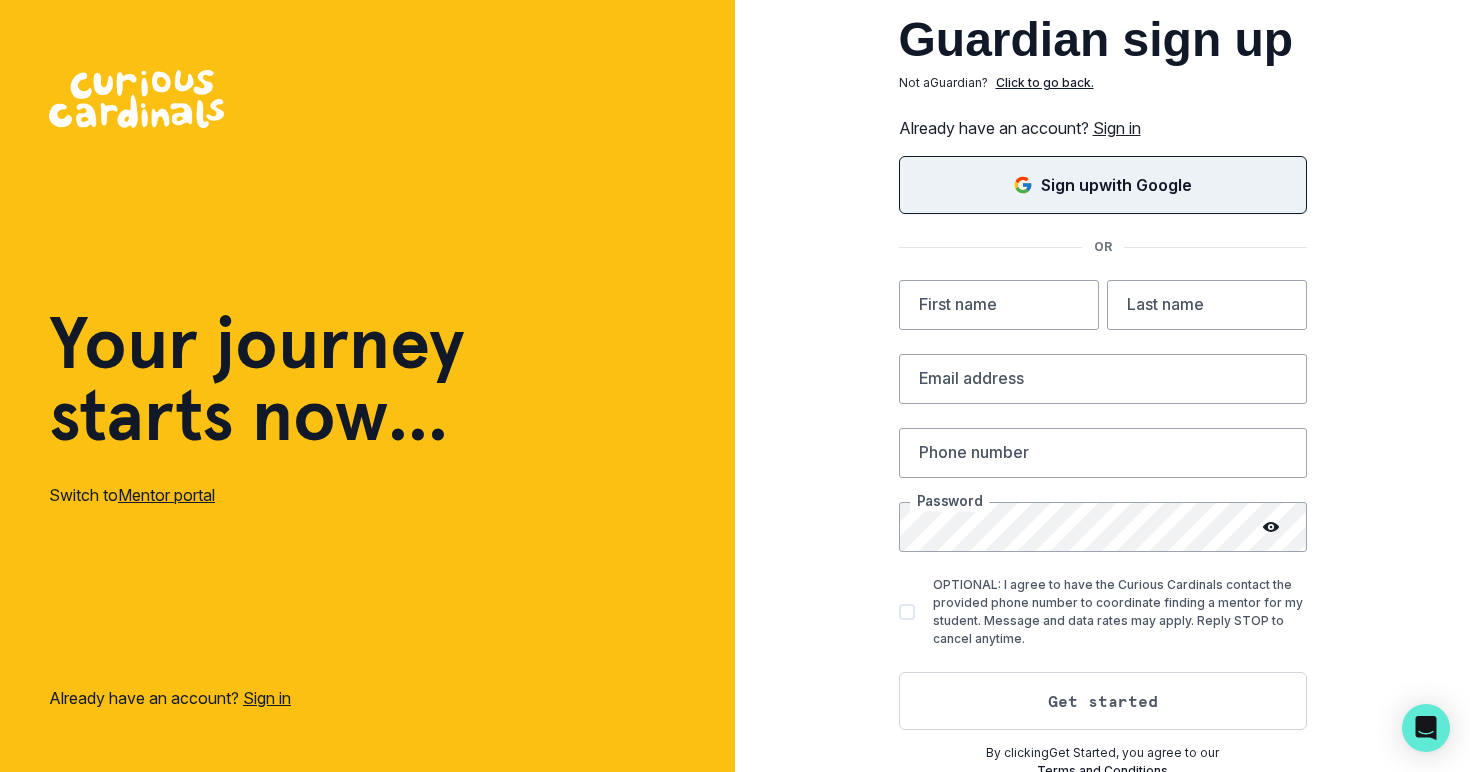 click on "Sign up  with Google" at bounding box center (1116, 185) 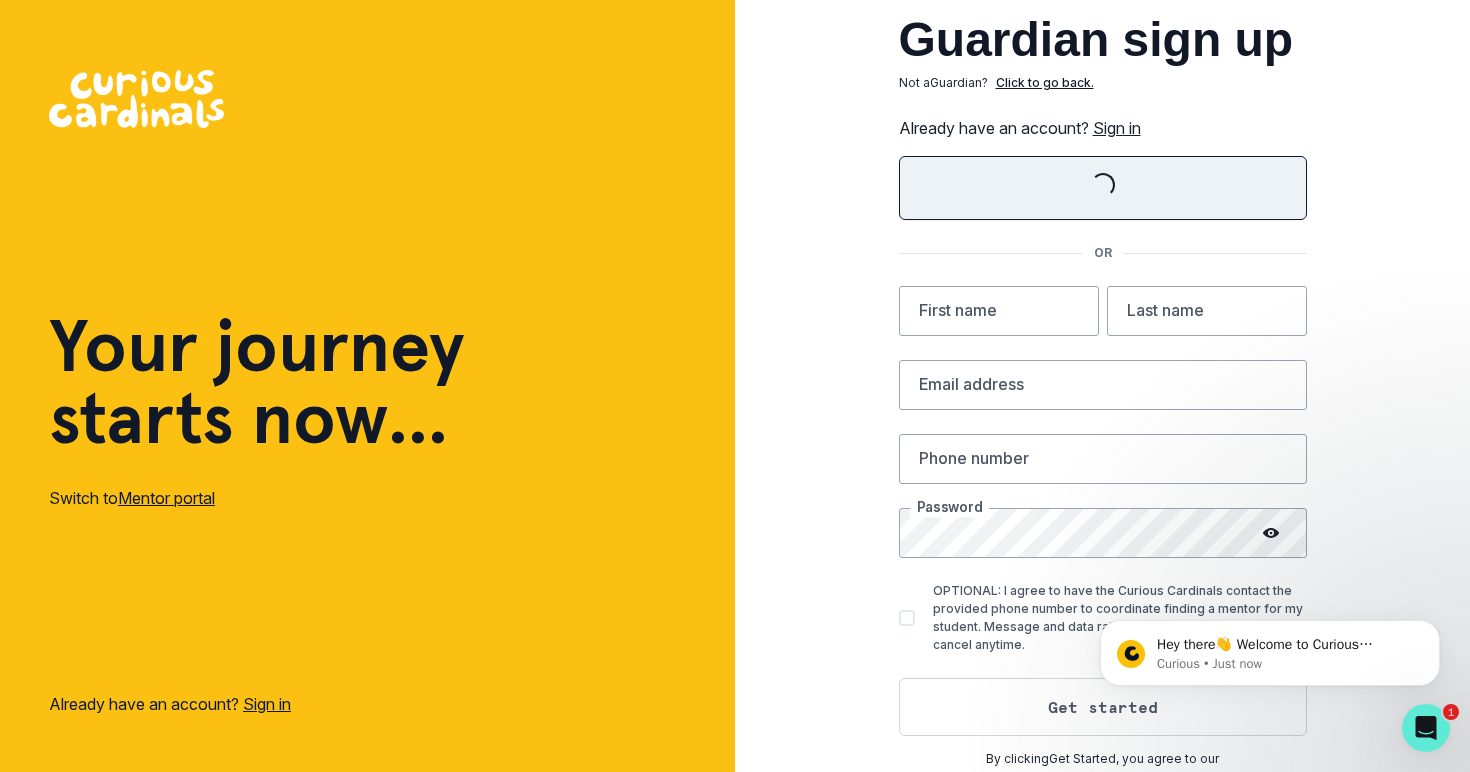 scroll, scrollTop: 0, scrollLeft: 0, axis: both 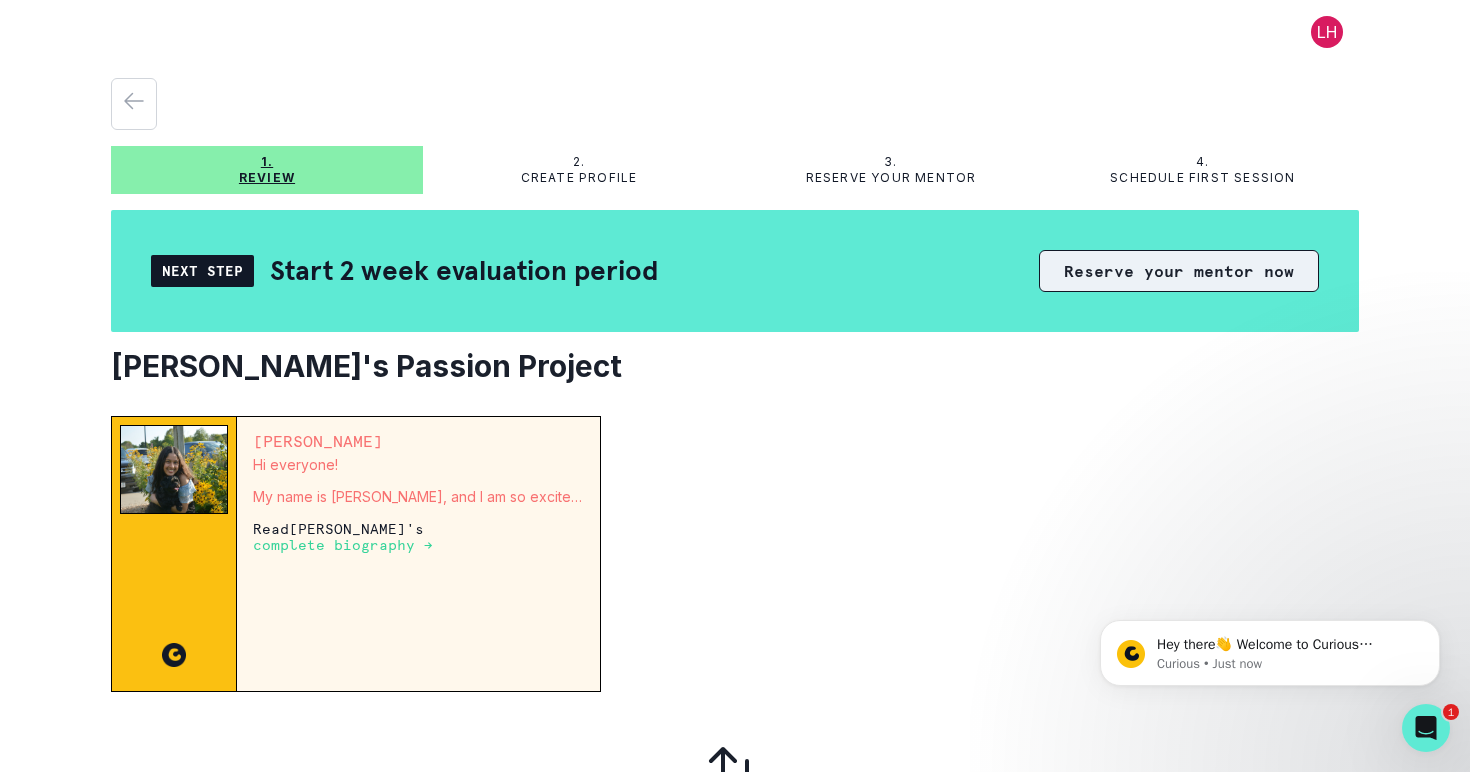 click on "Reserve your mentor now" at bounding box center [1179, 271] 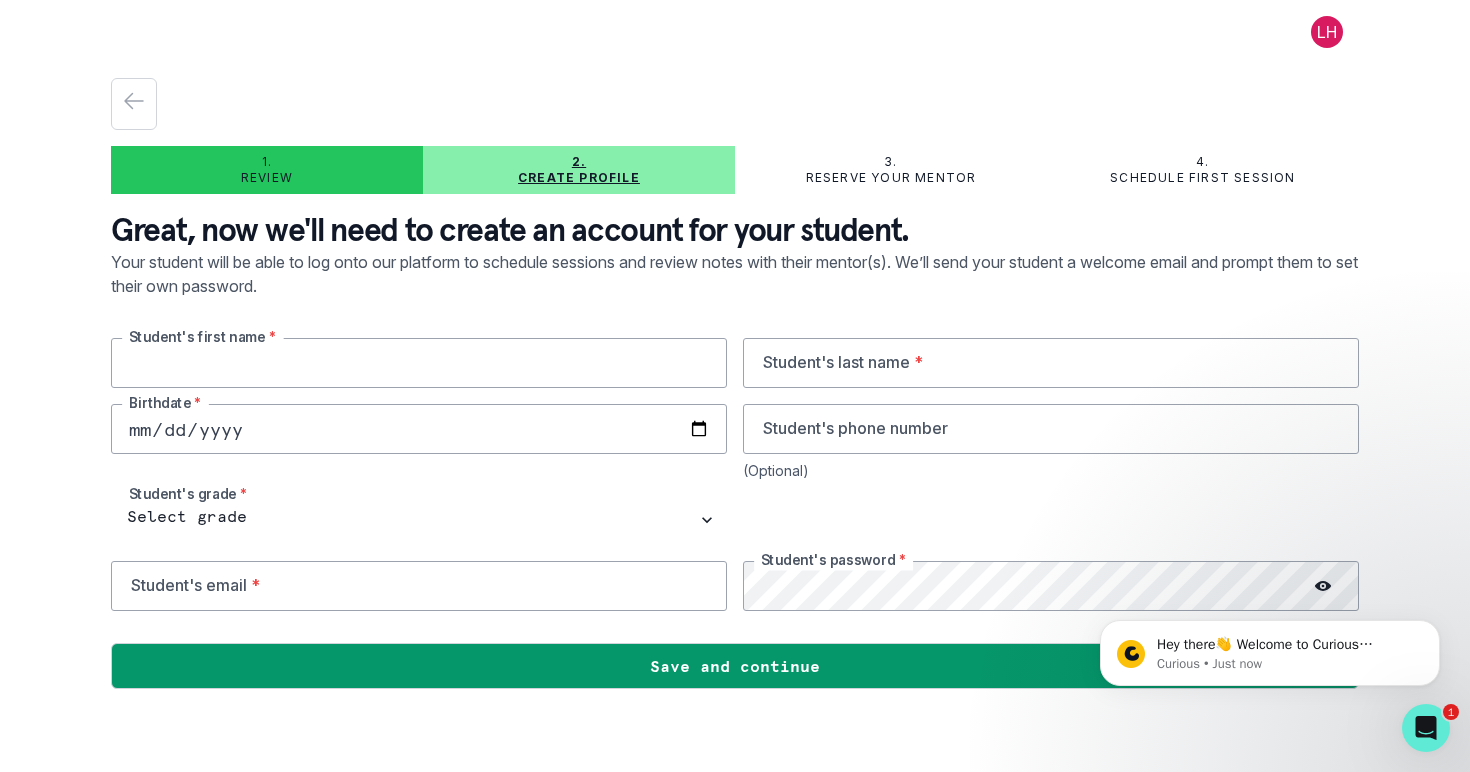 click at bounding box center (419, 363) 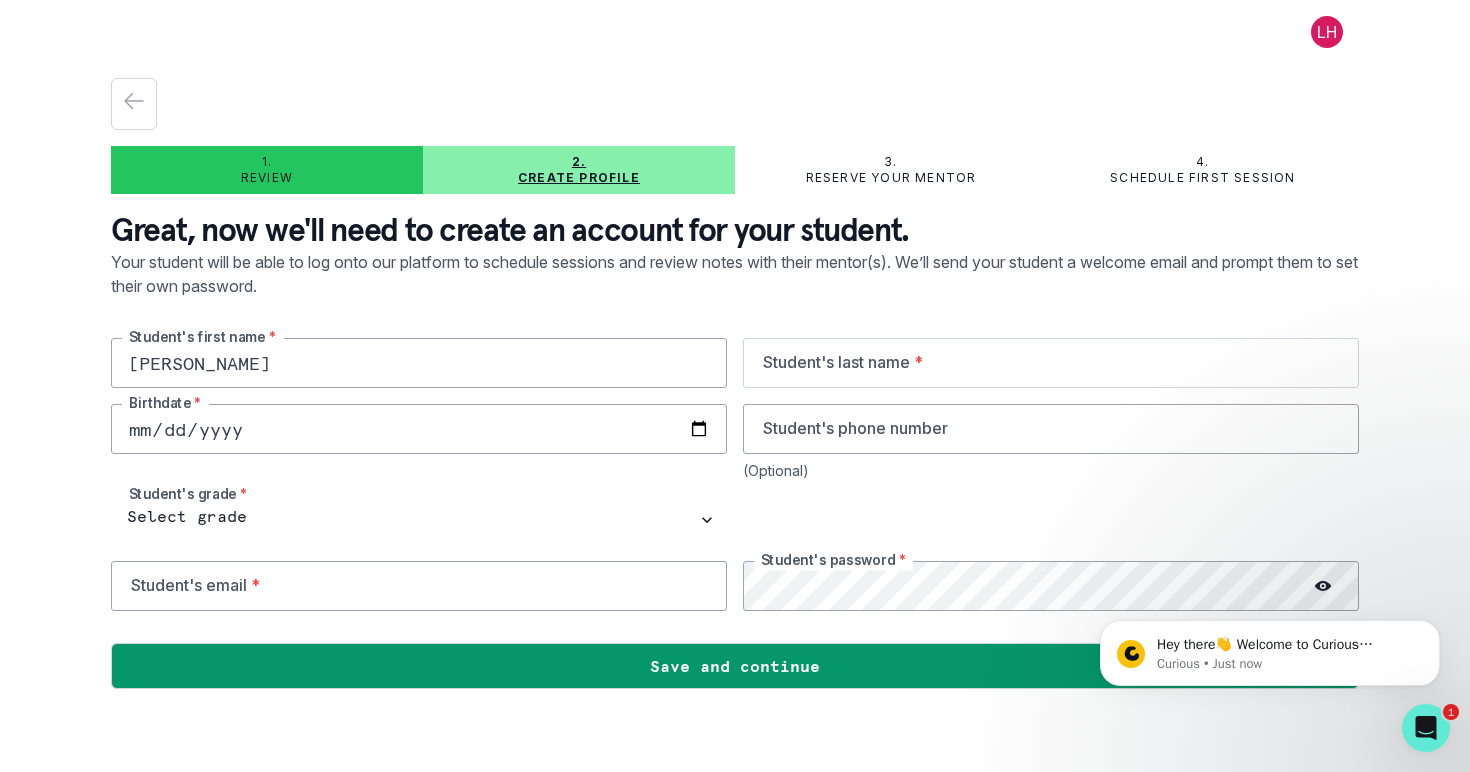 type on "[PERSON_NAME]" 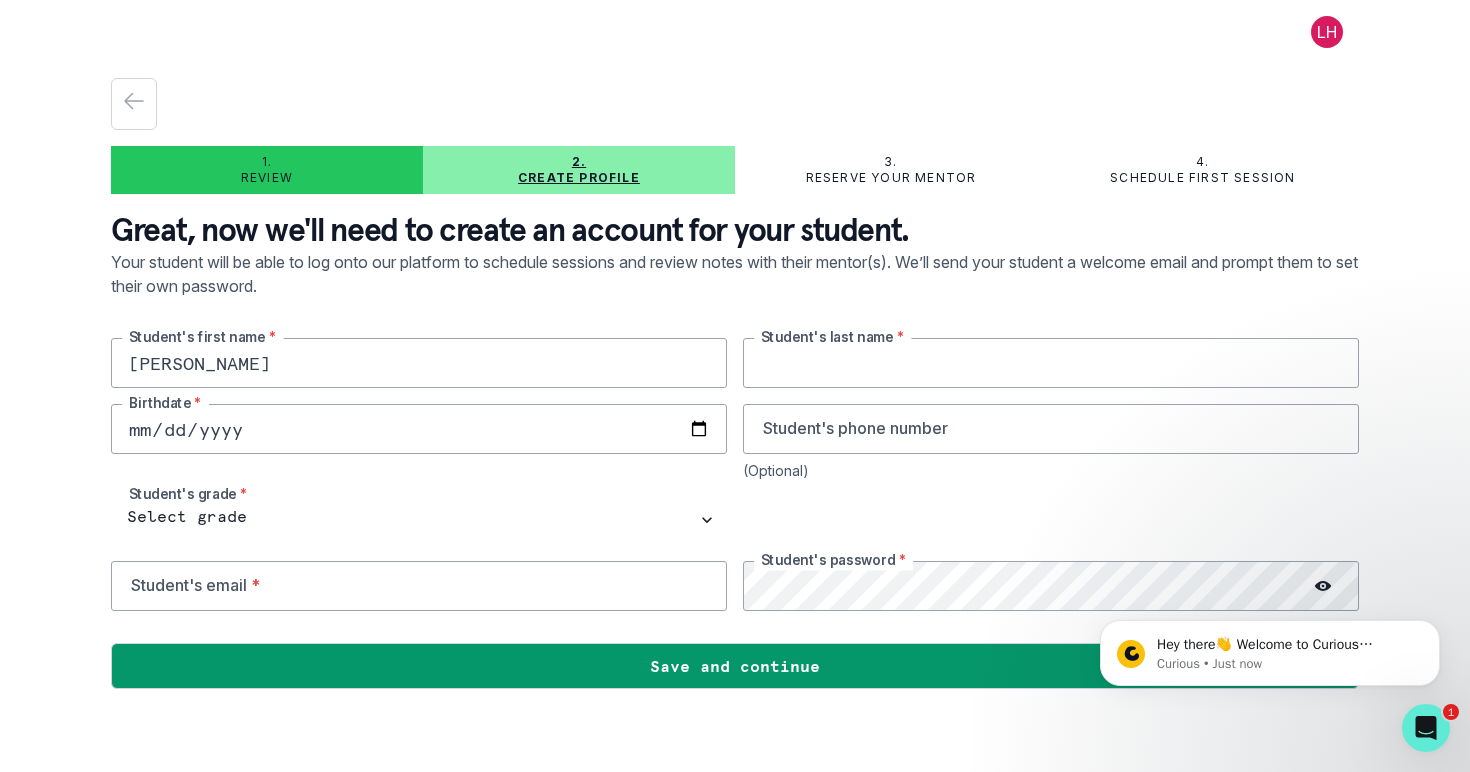click at bounding box center (1051, 363) 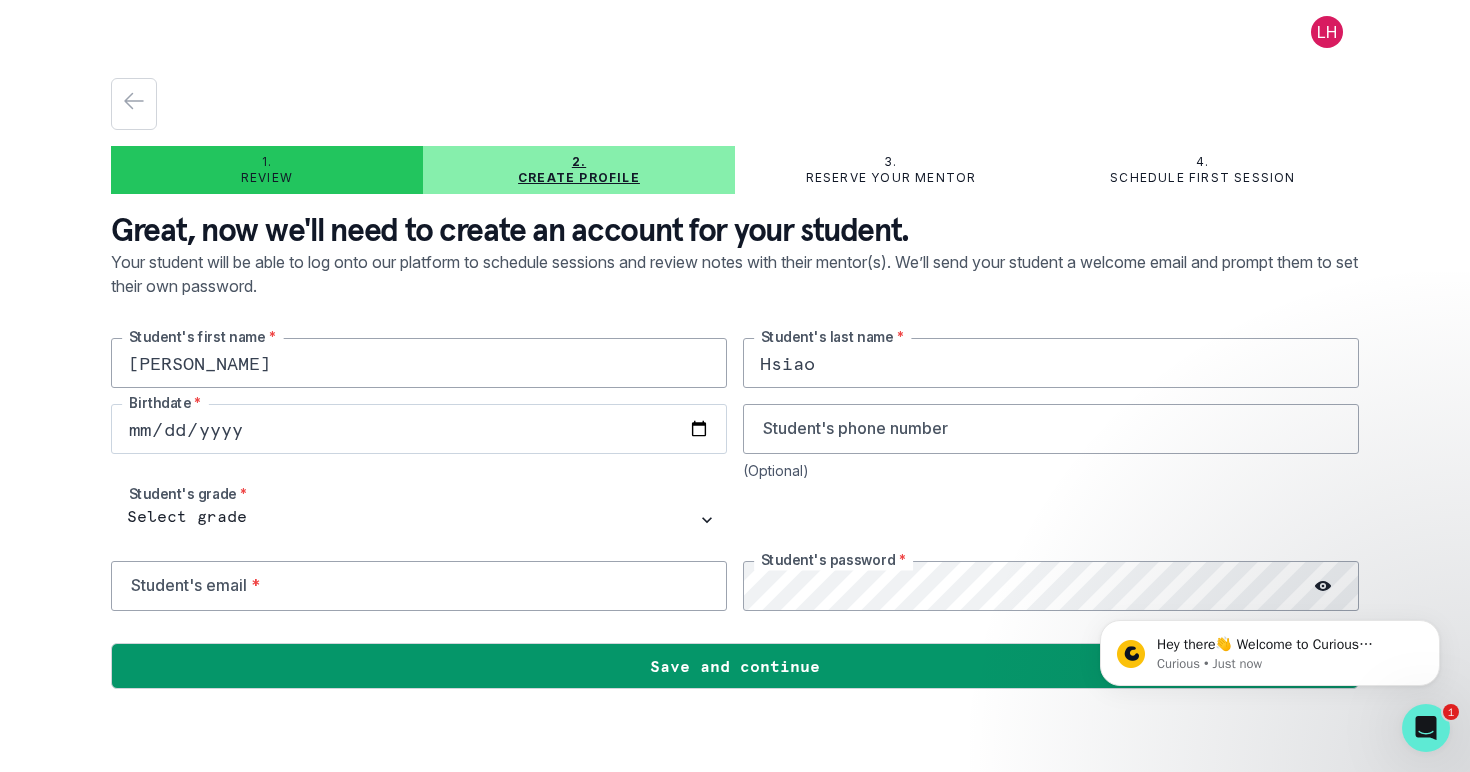 type on "Hsiao" 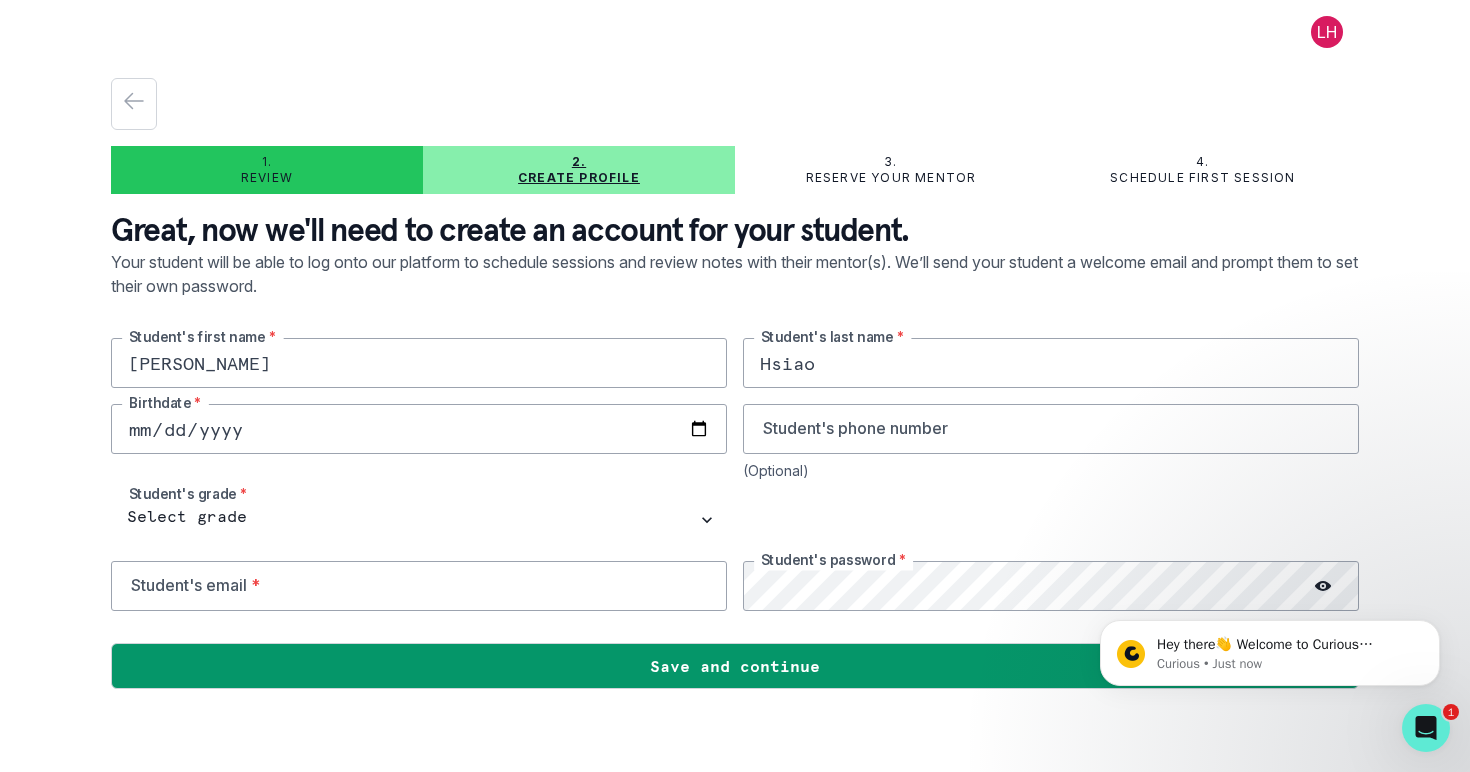 click at bounding box center [419, 429] 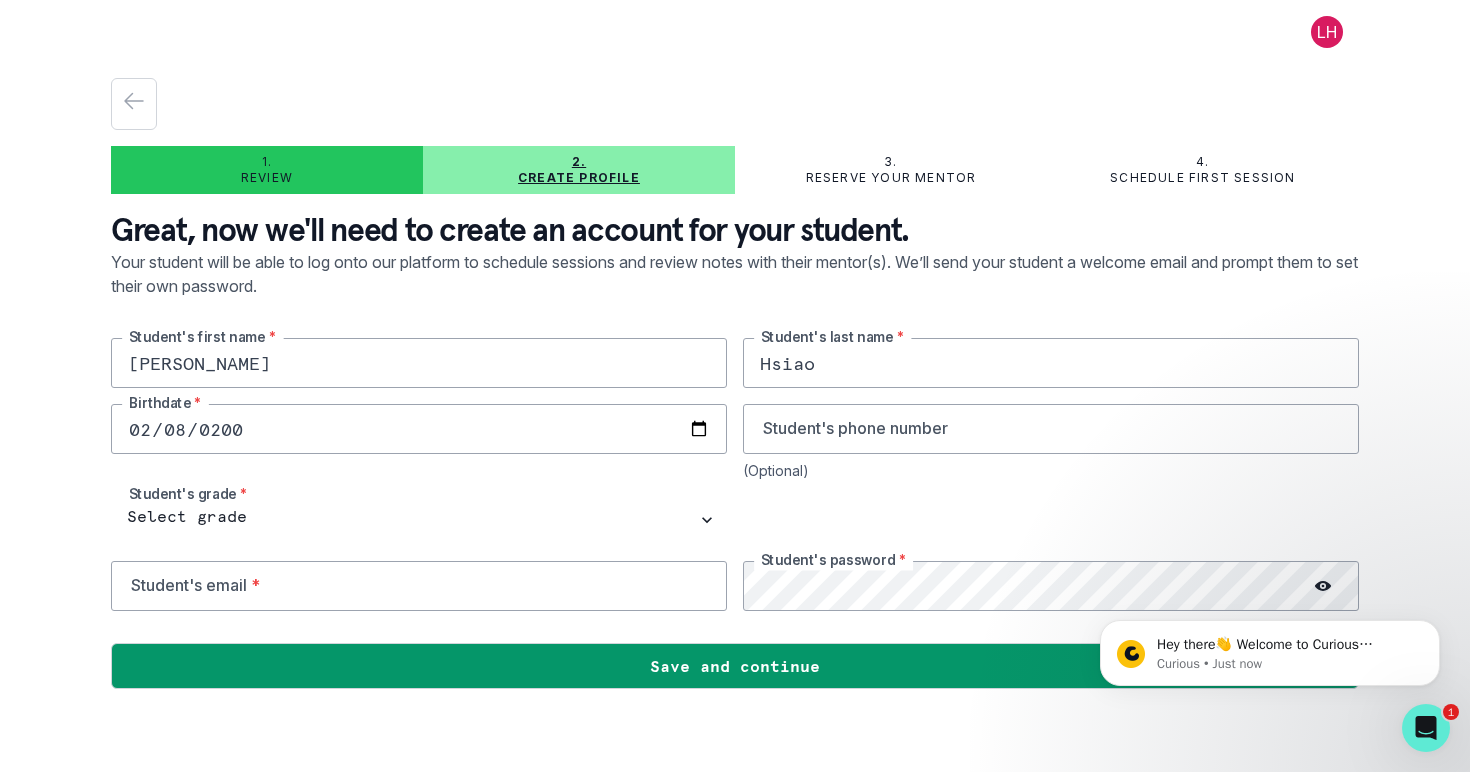 type on "[DATE]" 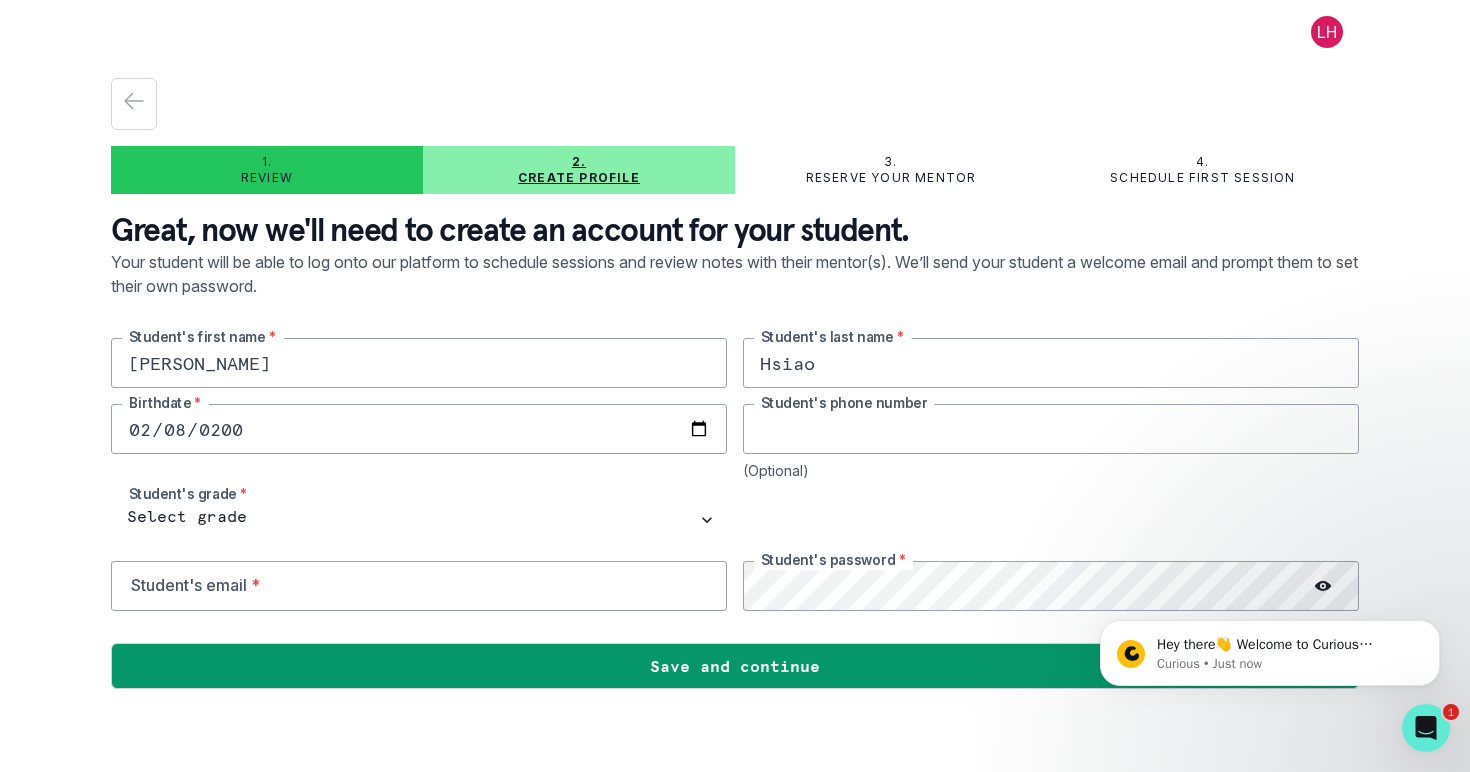 click at bounding box center [1051, 429] 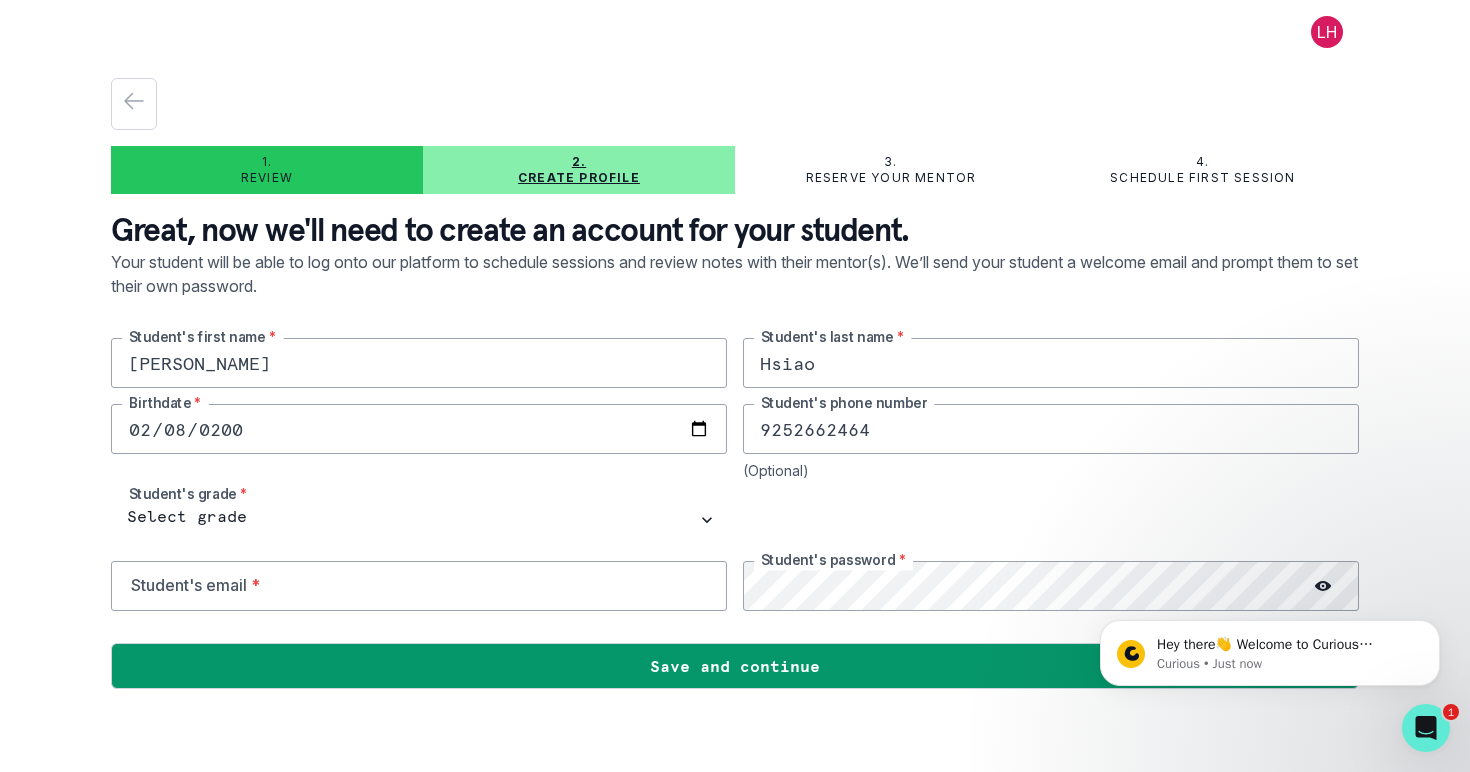 scroll, scrollTop: 0, scrollLeft: 0, axis: both 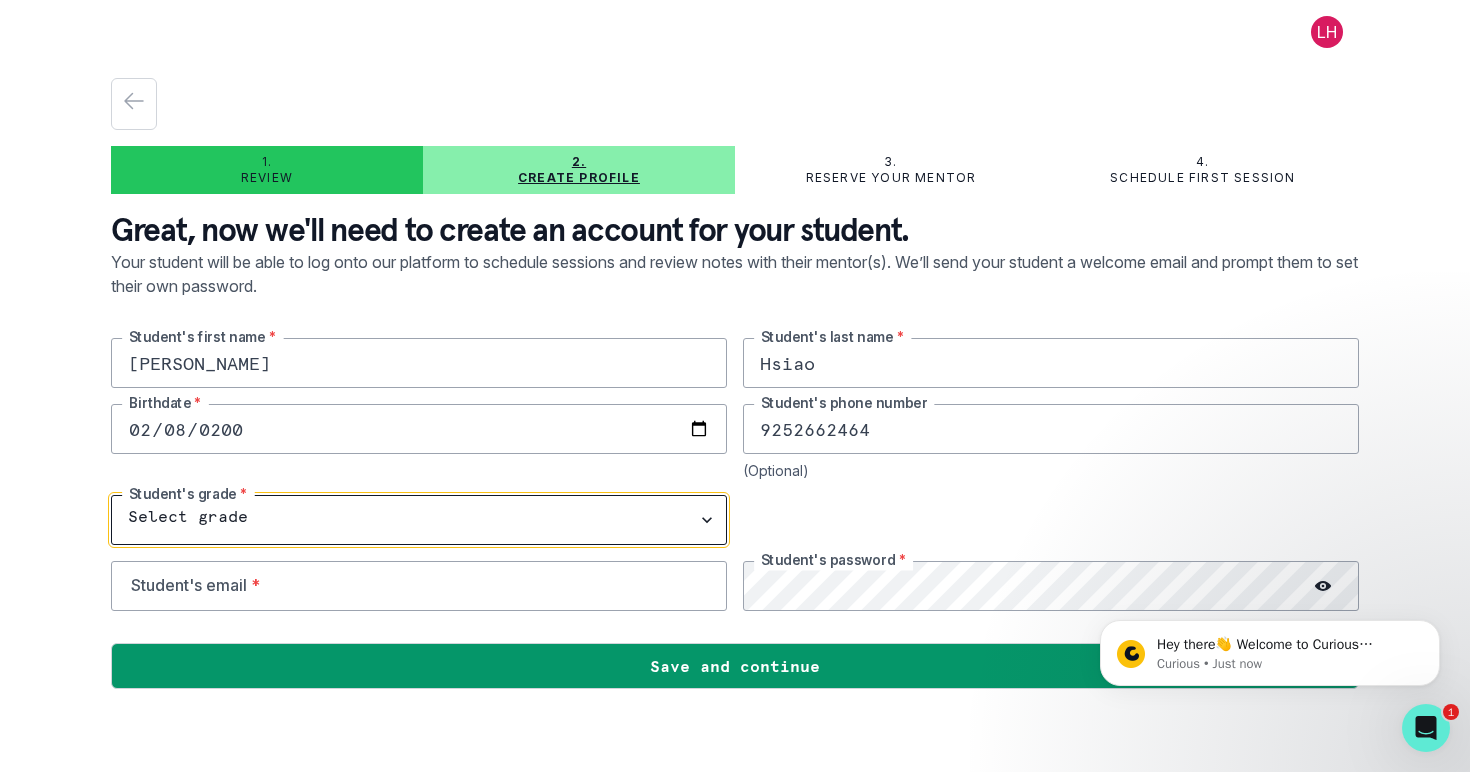 select on "11th Grade" 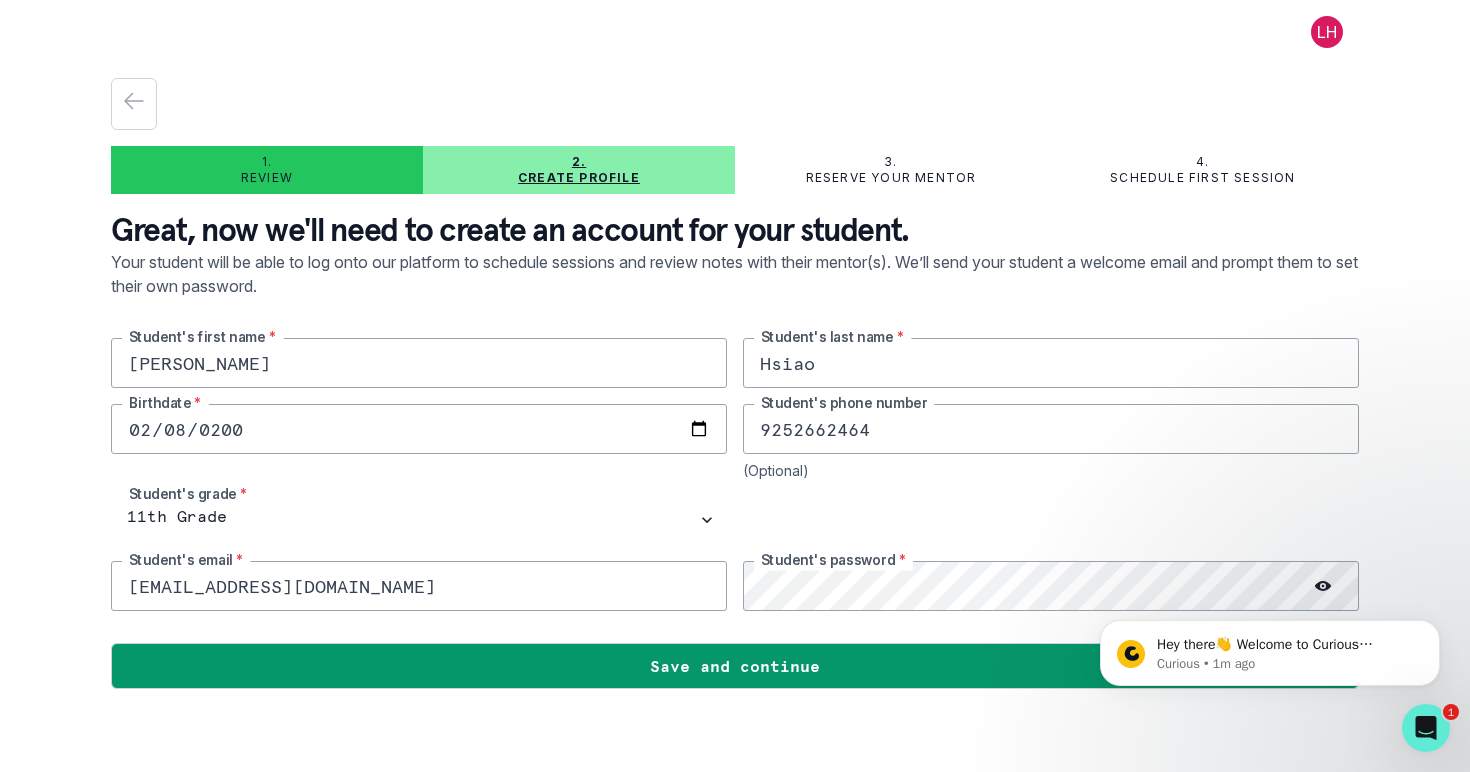 type on "[EMAIL_ADDRESS][DOMAIN_NAME]" 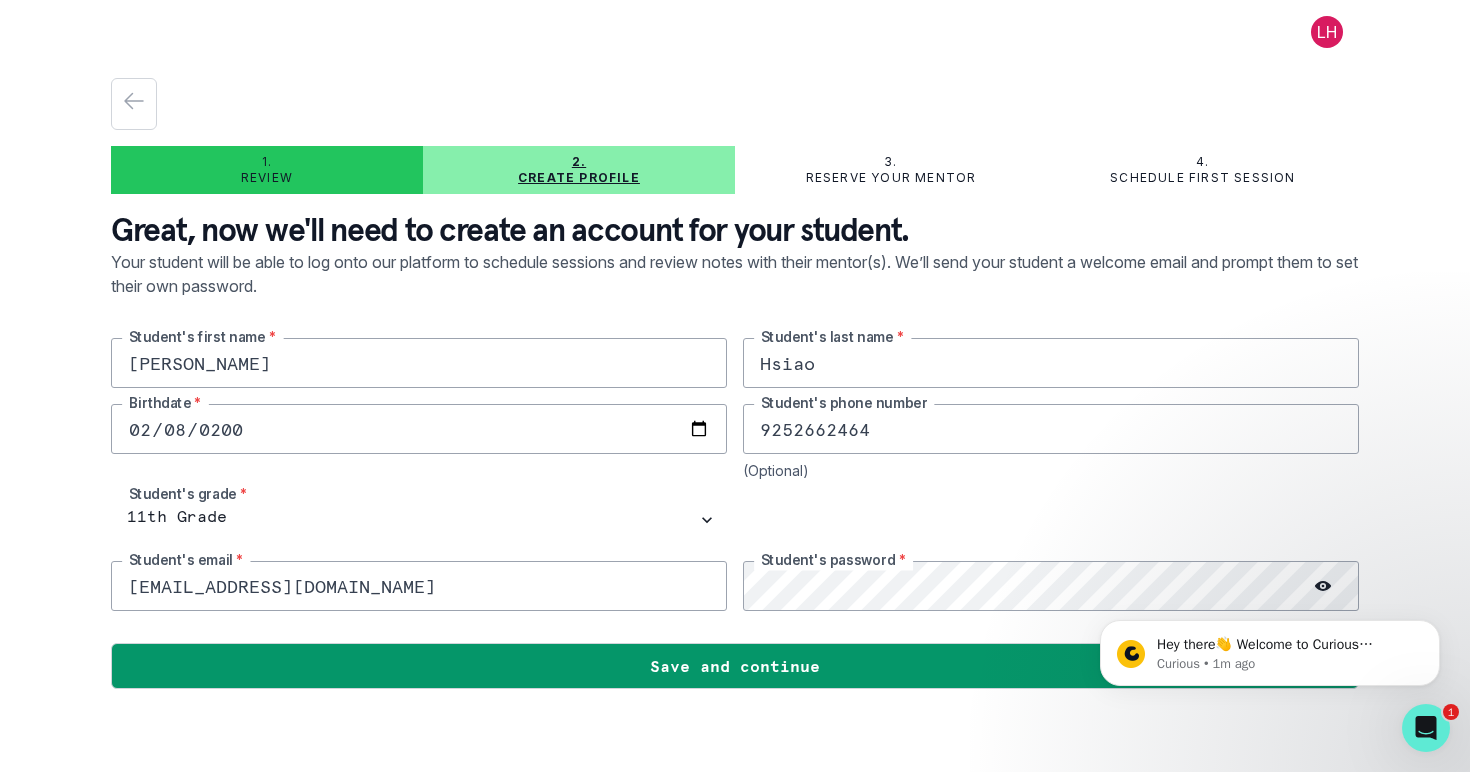 click on "Hey there👋 Welcome to Curious Cardinals 🙌 Take a look around! If you have any questions or are experiencing issues with the platform, just reply to this message. Curious Curious • 1m ago" at bounding box center [1270, 648] 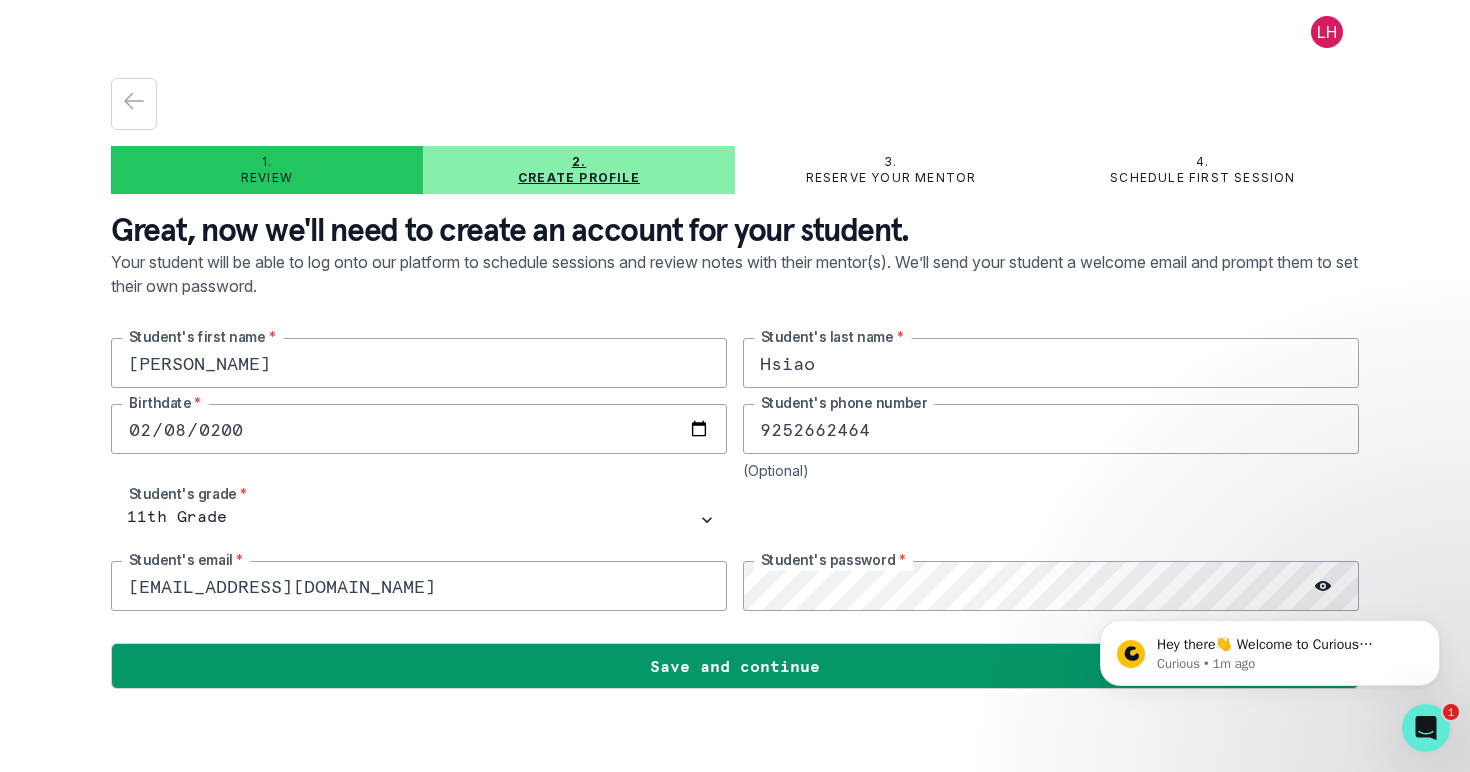 click on "Hey there👋 Welcome to Curious Cardinals 🙌 Take a look around! If you have any questions or are experiencing issues with the platform, just reply to this message. Curious Curious • 1m ago" at bounding box center (1270, 648) 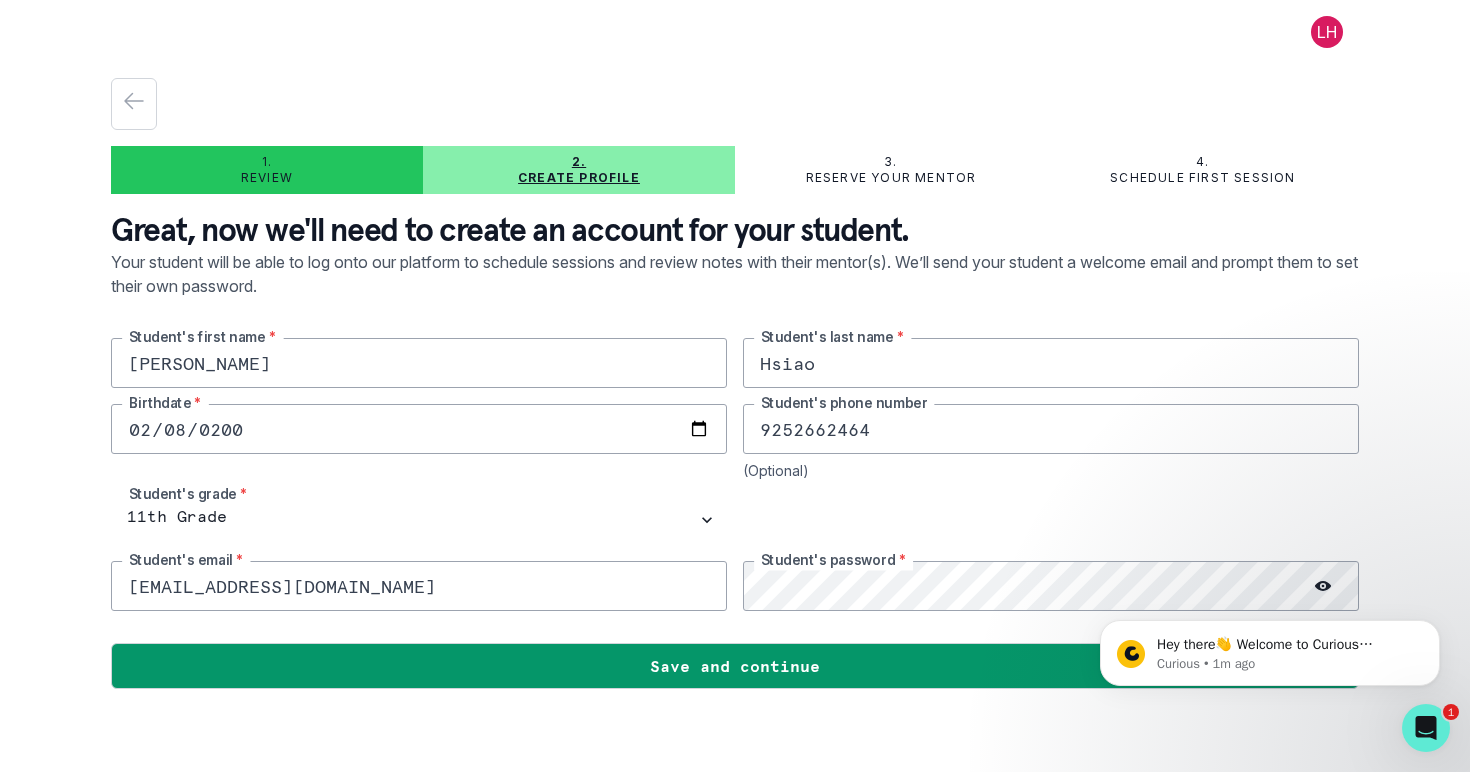click on "Hey there👋 Welcome to Curious Cardinals 🙌 Take a look around! If you have any questions or are experiencing issues with the platform, just reply to this message. Curious Curious • 1m ago" at bounding box center (1270, 648) 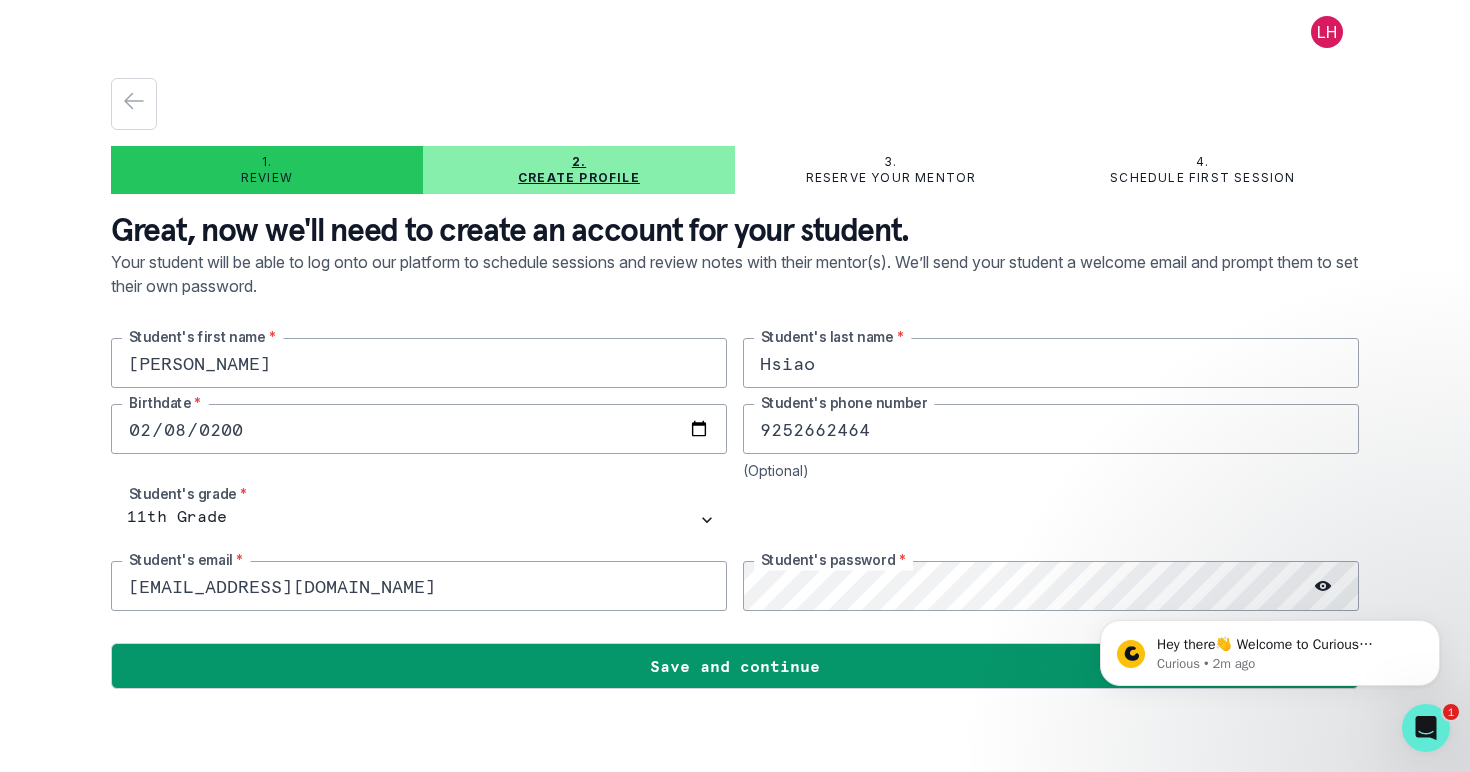 click on "Hey there👋 Welcome to Curious Cardinals 🙌 Take a look around! If you have any questions or are experiencing issues with the platform, just reply to this message. Curious Curious • 2m ago" at bounding box center (1270, 648) 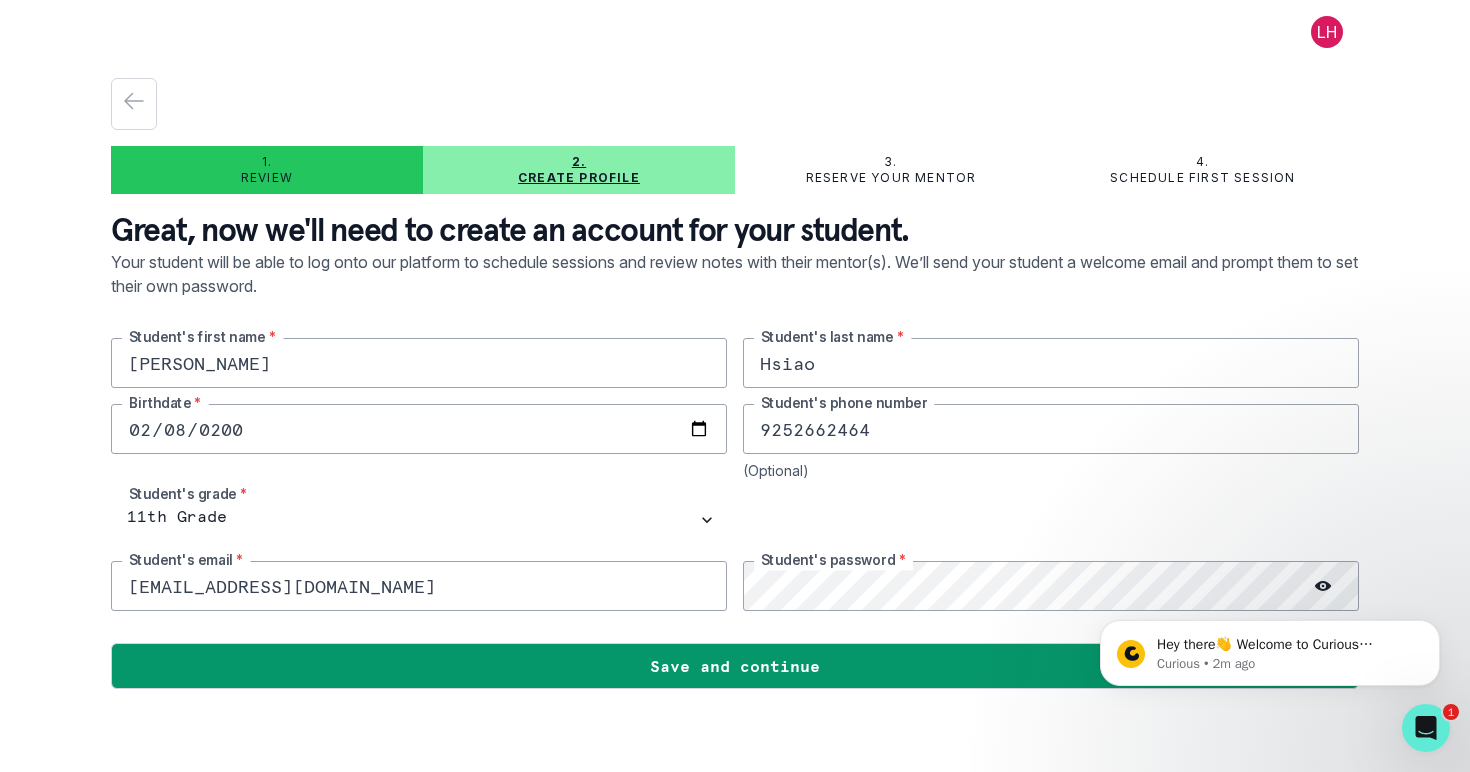 click on "Hey there👋 Welcome to Curious Cardinals 🙌 Take a look around! If you have any questions or are experiencing issues with the platform, just reply to this message. Curious Curious • 2m ago" 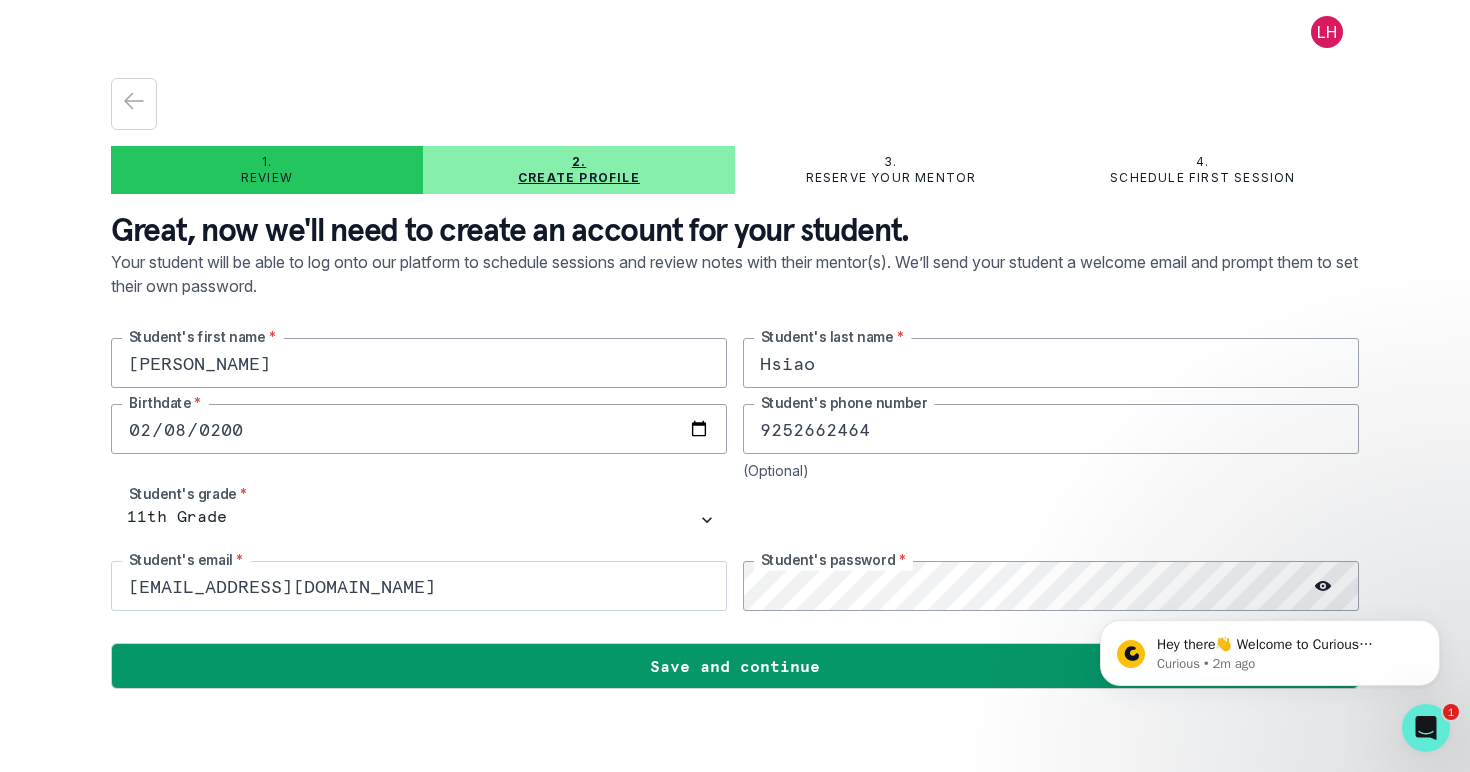 click on "[PERSON_NAME]'s first name * [PERSON_NAME] Student's last name * [DEMOGRAPHIC_DATA] Birthdate * [PHONE_NUMBER] Student's phone number (Optional) Select grade 1st Grade 2nd Grade 3rd Grade 4th Grade 5th Grade 6th Grade 7th Grade 8th Grade 9th Grade 10th Grade 11th Grade 12th Grade Student's grade * [EMAIL_ADDRESS][DOMAIN_NAME] Student's email * Student's password *" at bounding box center [735, 474] 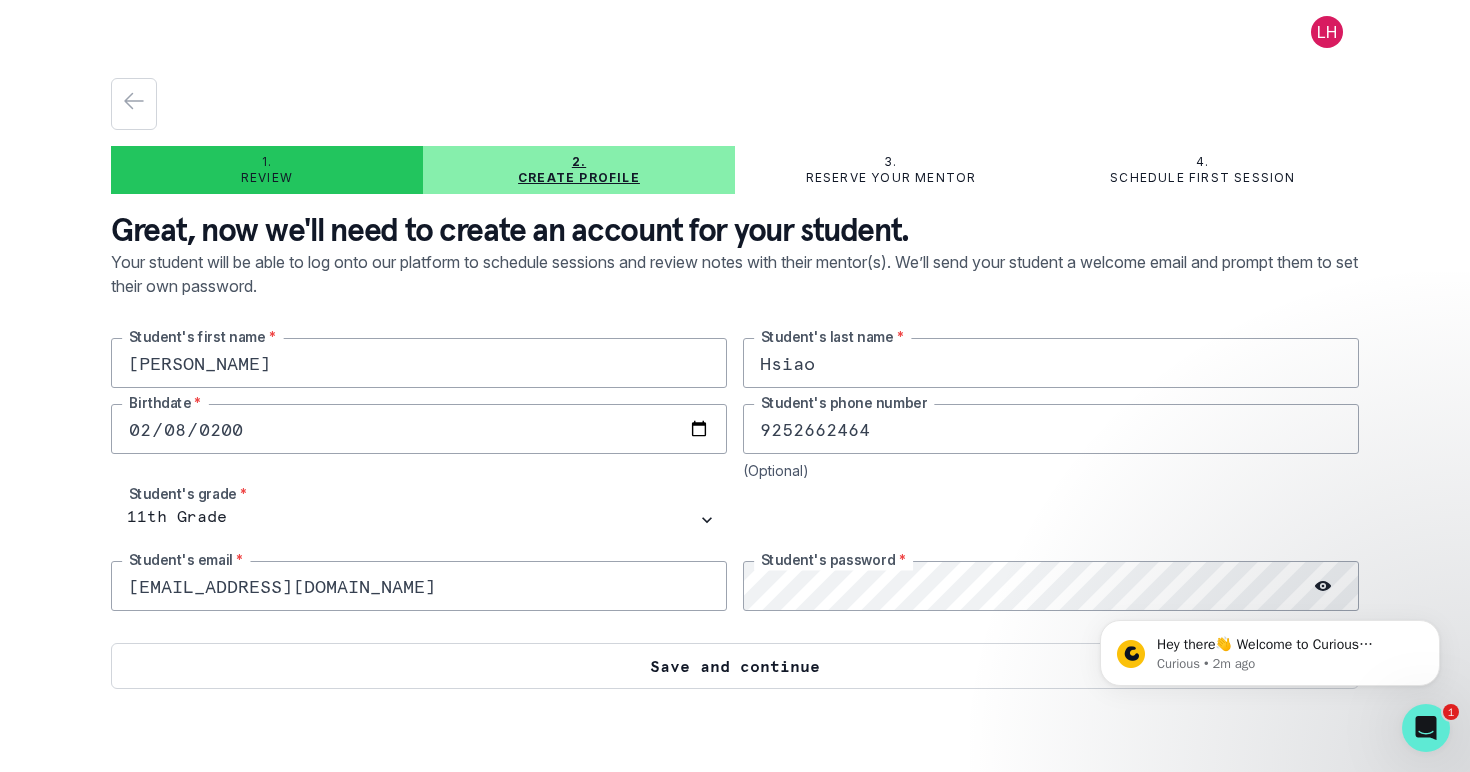 scroll, scrollTop: 0, scrollLeft: 0, axis: both 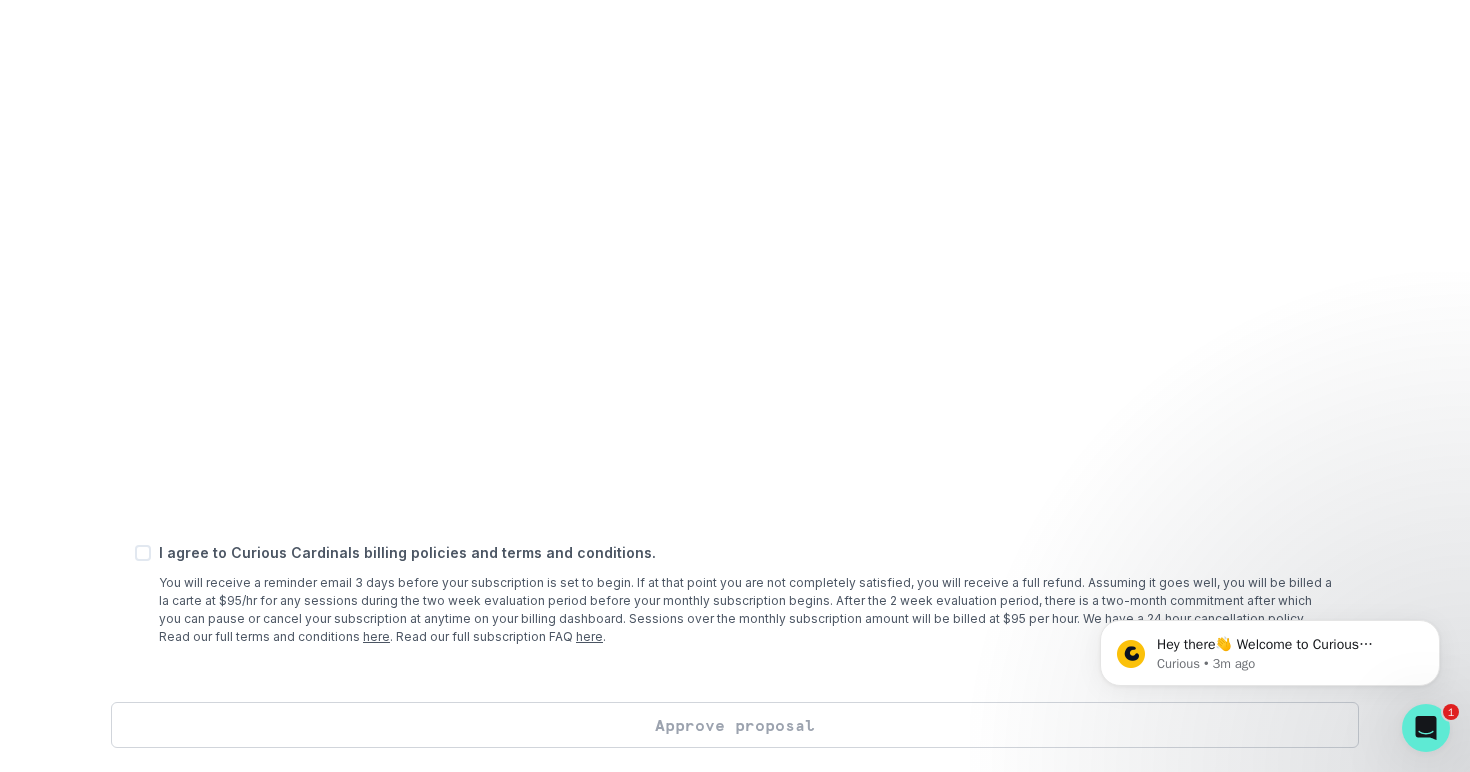 click at bounding box center [143, 553] 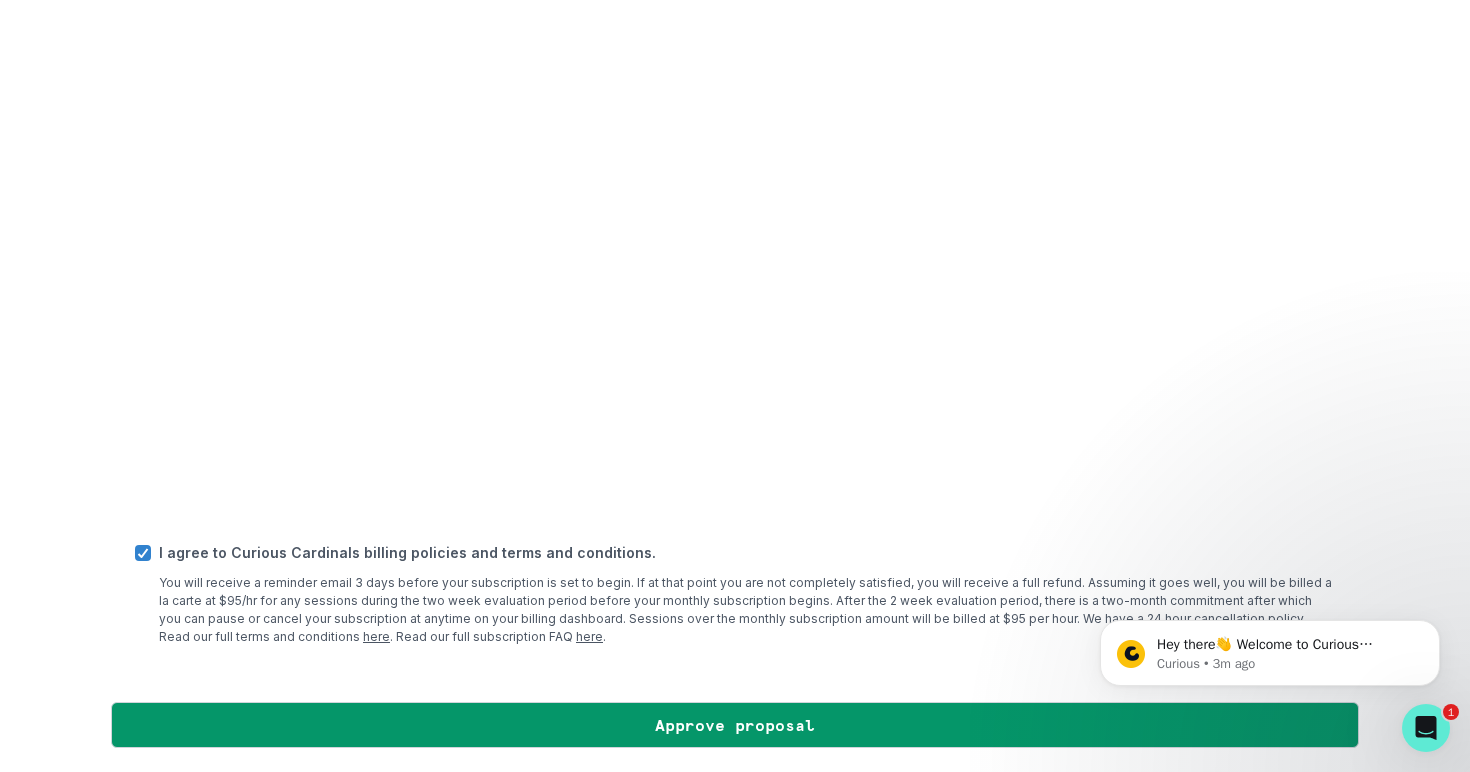 scroll, scrollTop: 0, scrollLeft: 0, axis: both 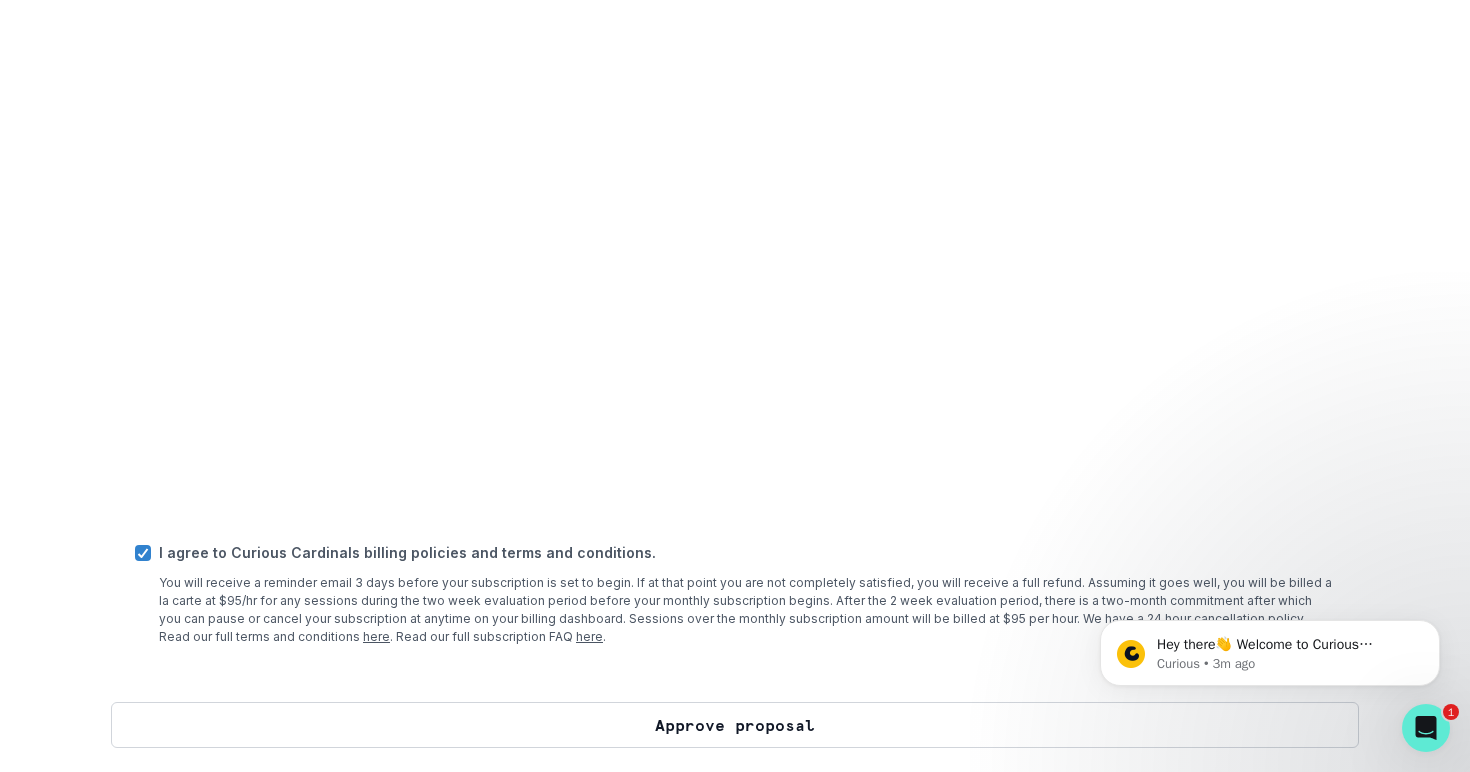 click on "Approve proposal" at bounding box center [735, 725] 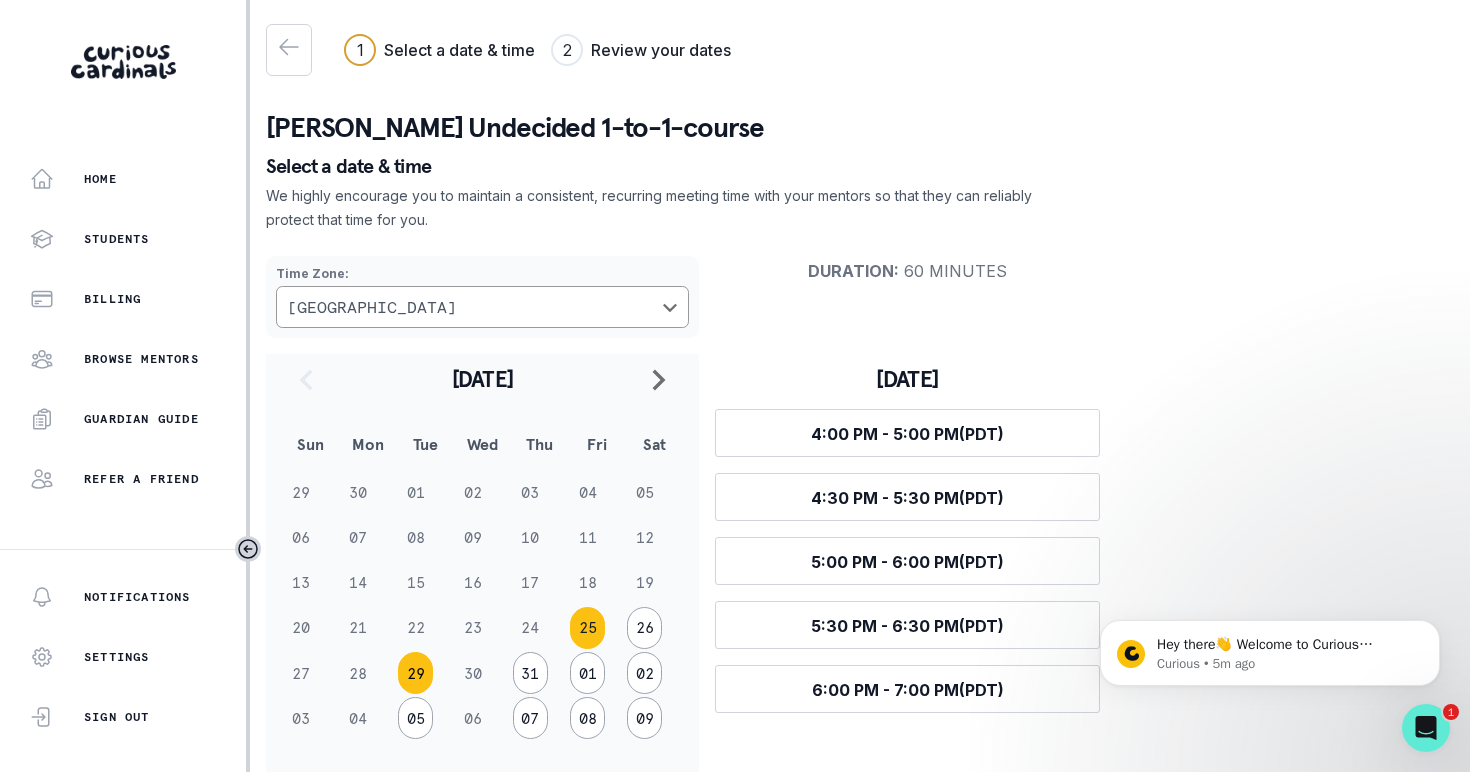 click on "29" at bounding box center (415, 673) 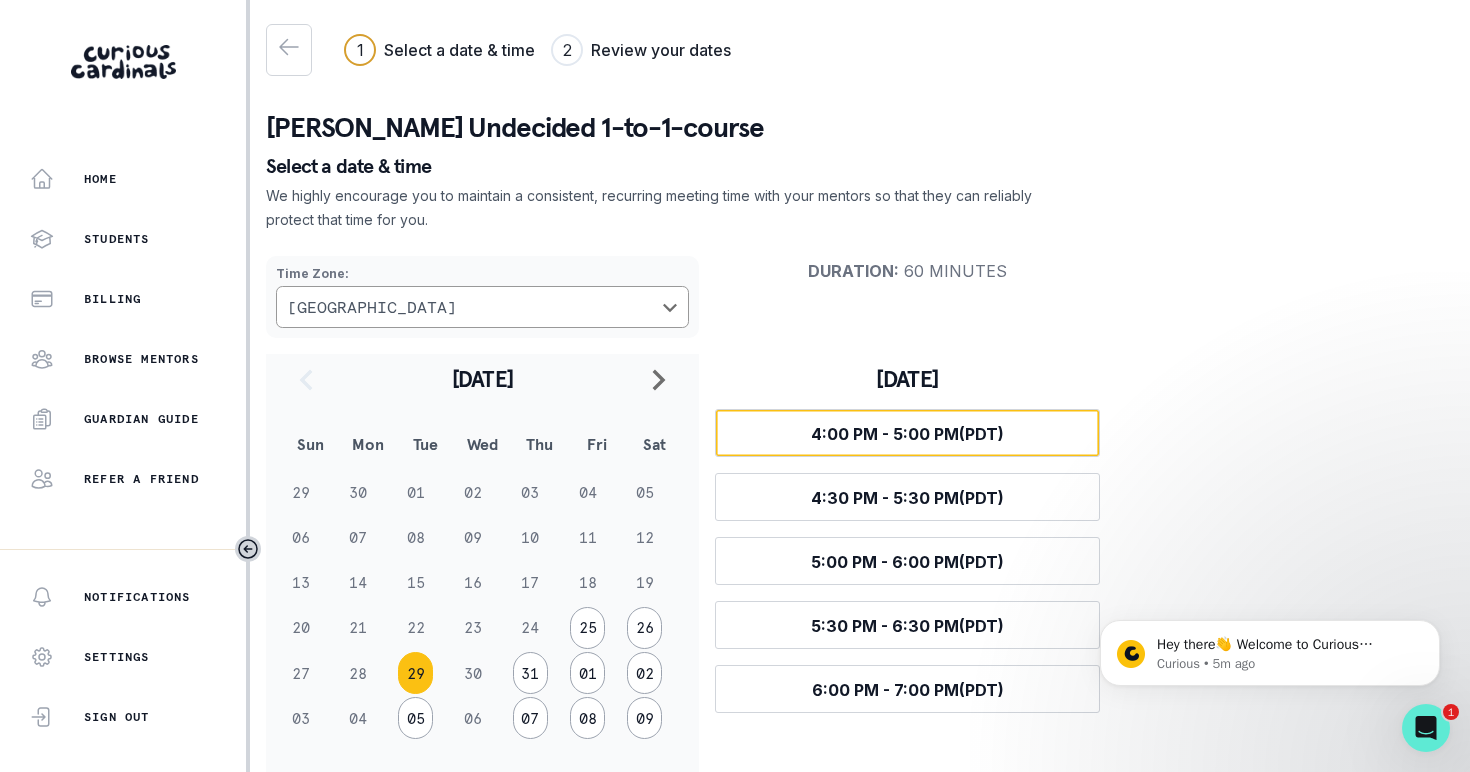 scroll, scrollTop: 23, scrollLeft: 0, axis: vertical 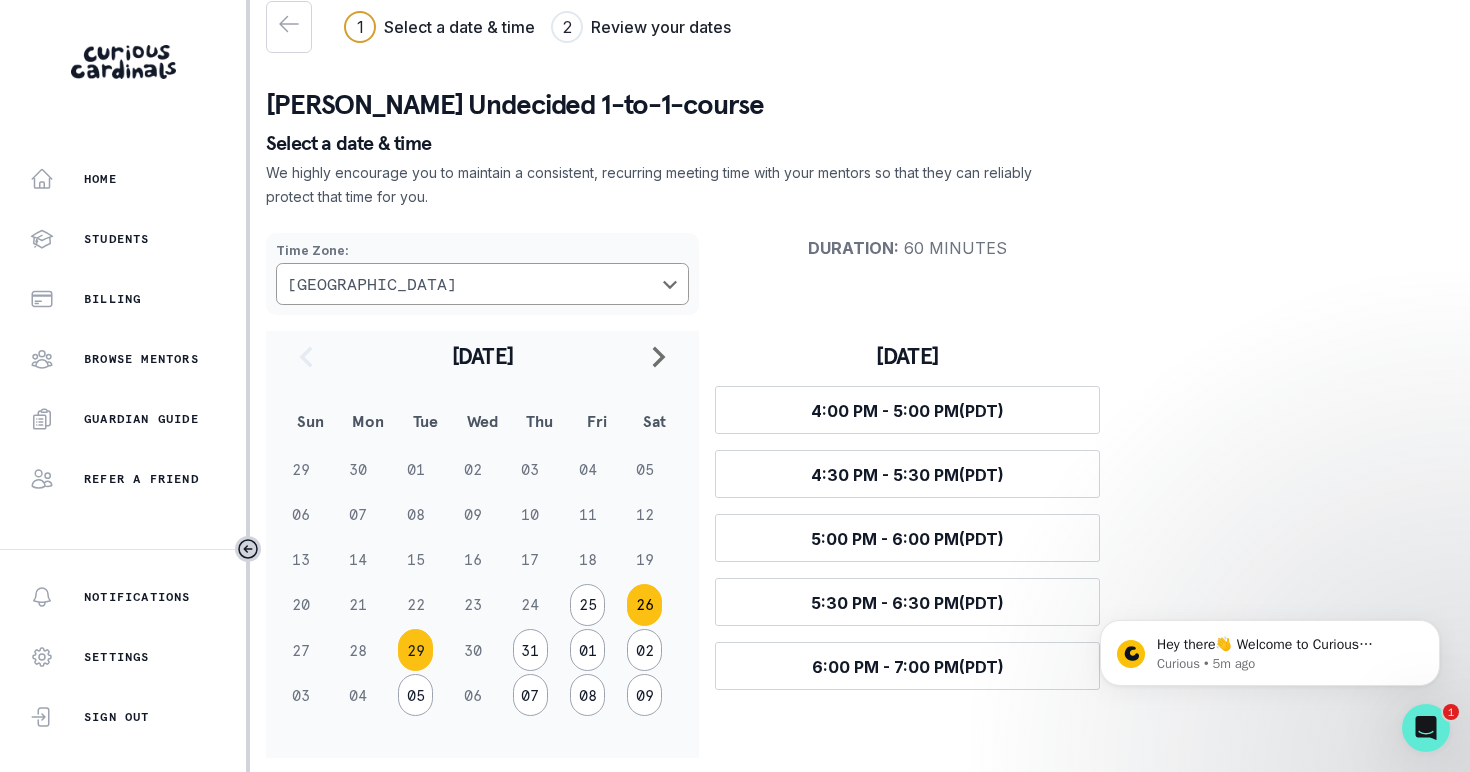 click on "26" at bounding box center [644, 605] 